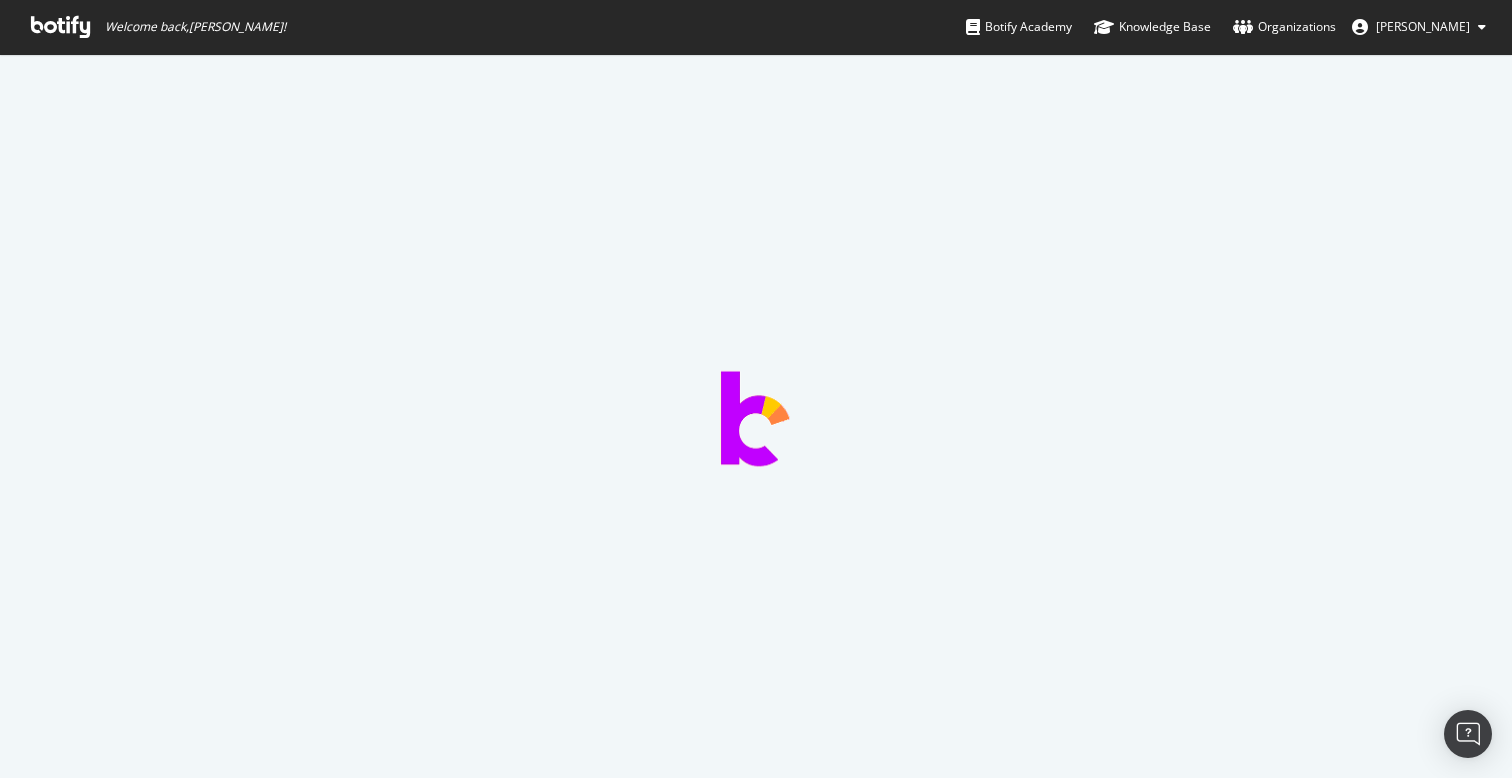 scroll, scrollTop: 0, scrollLeft: 0, axis: both 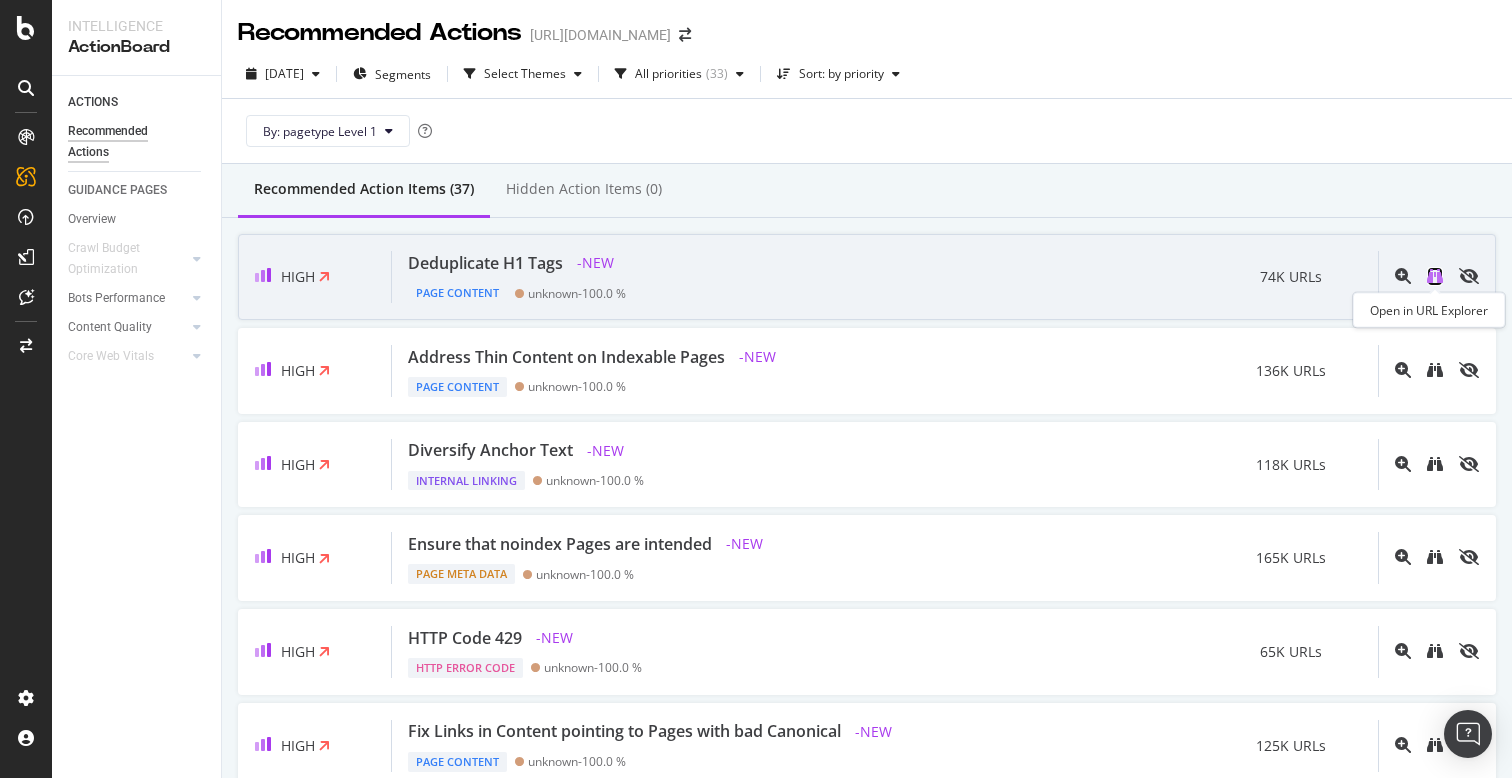 click at bounding box center [1435, 276] 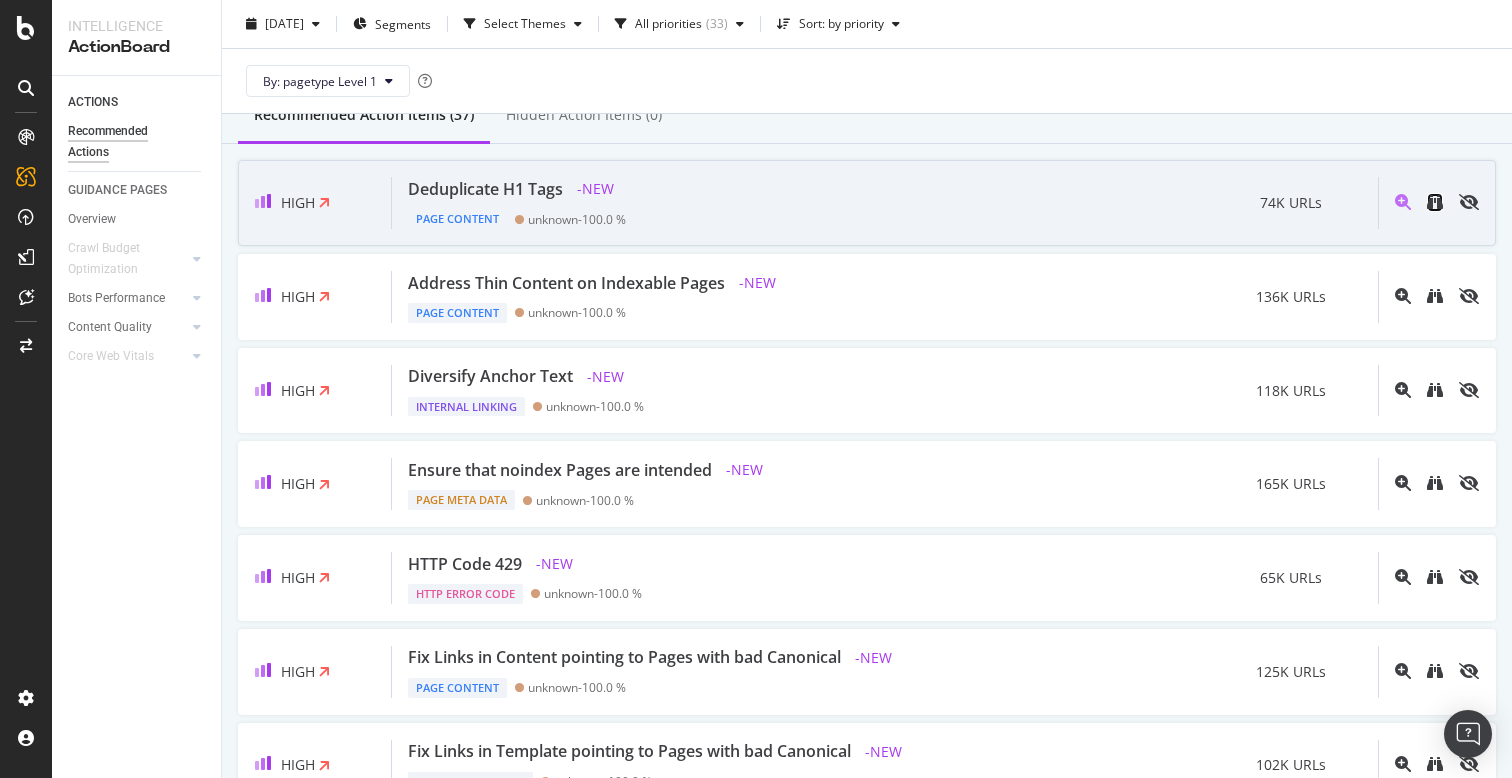 scroll, scrollTop: 75, scrollLeft: 0, axis: vertical 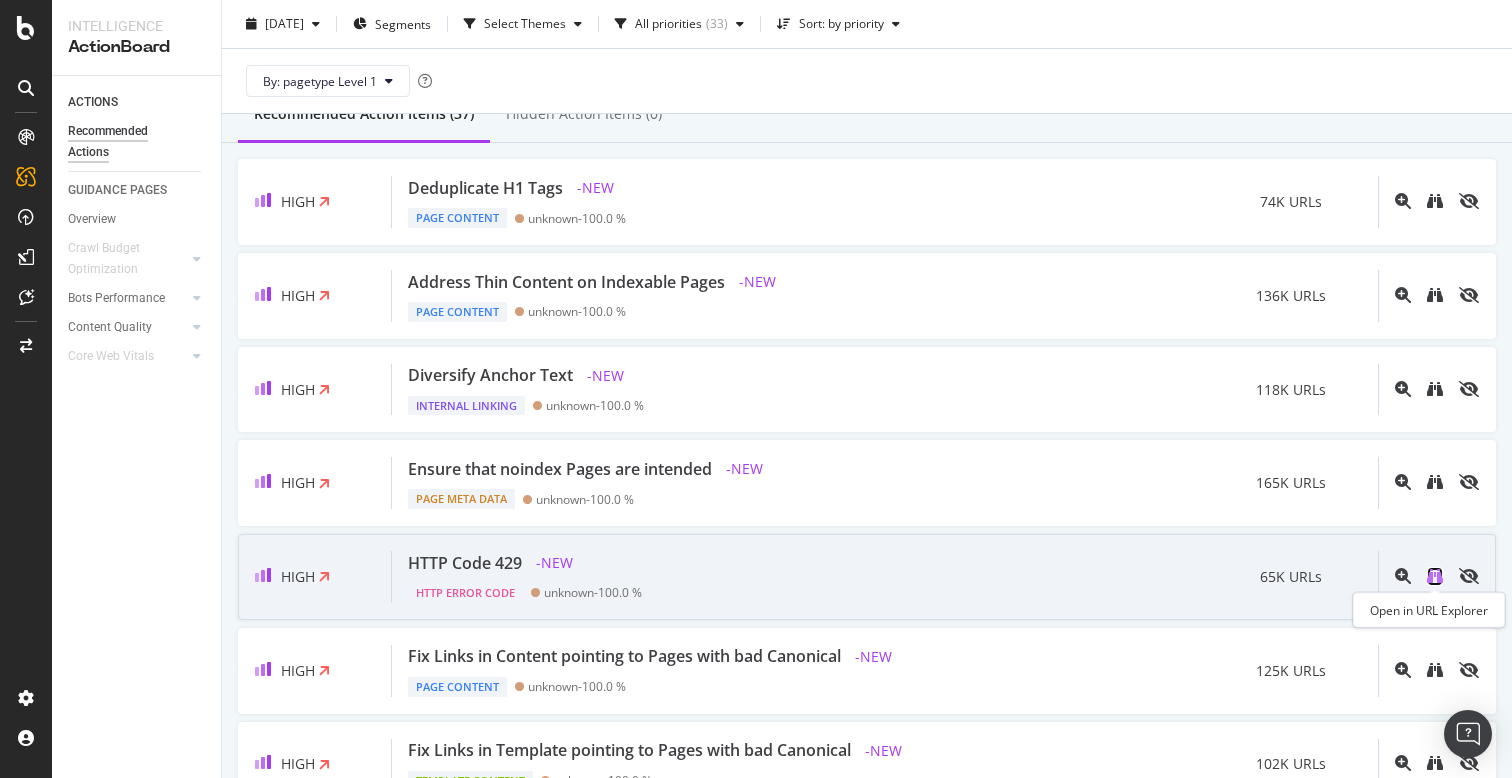 click at bounding box center [1435, 576] 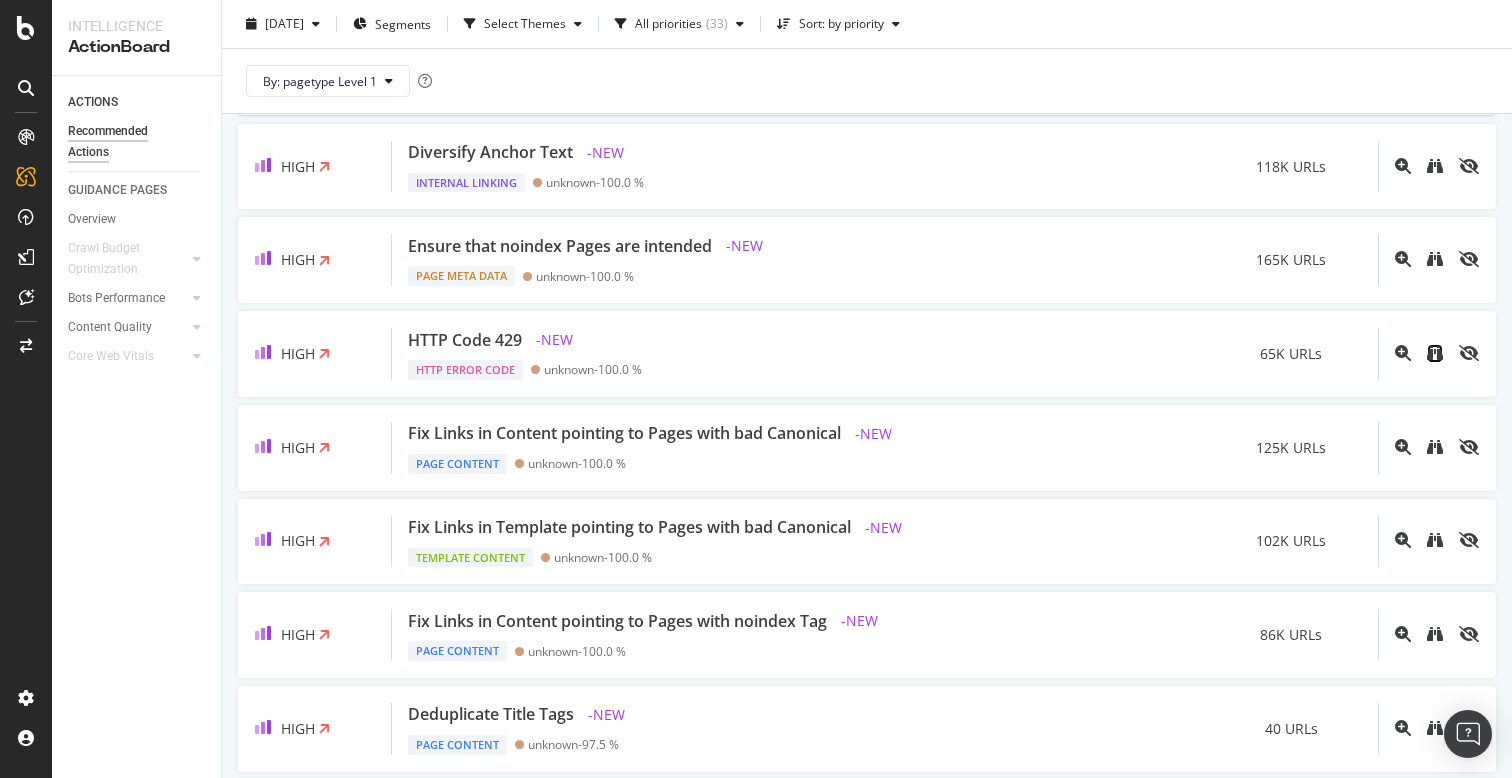 scroll, scrollTop: 308, scrollLeft: 0, axis: vertical 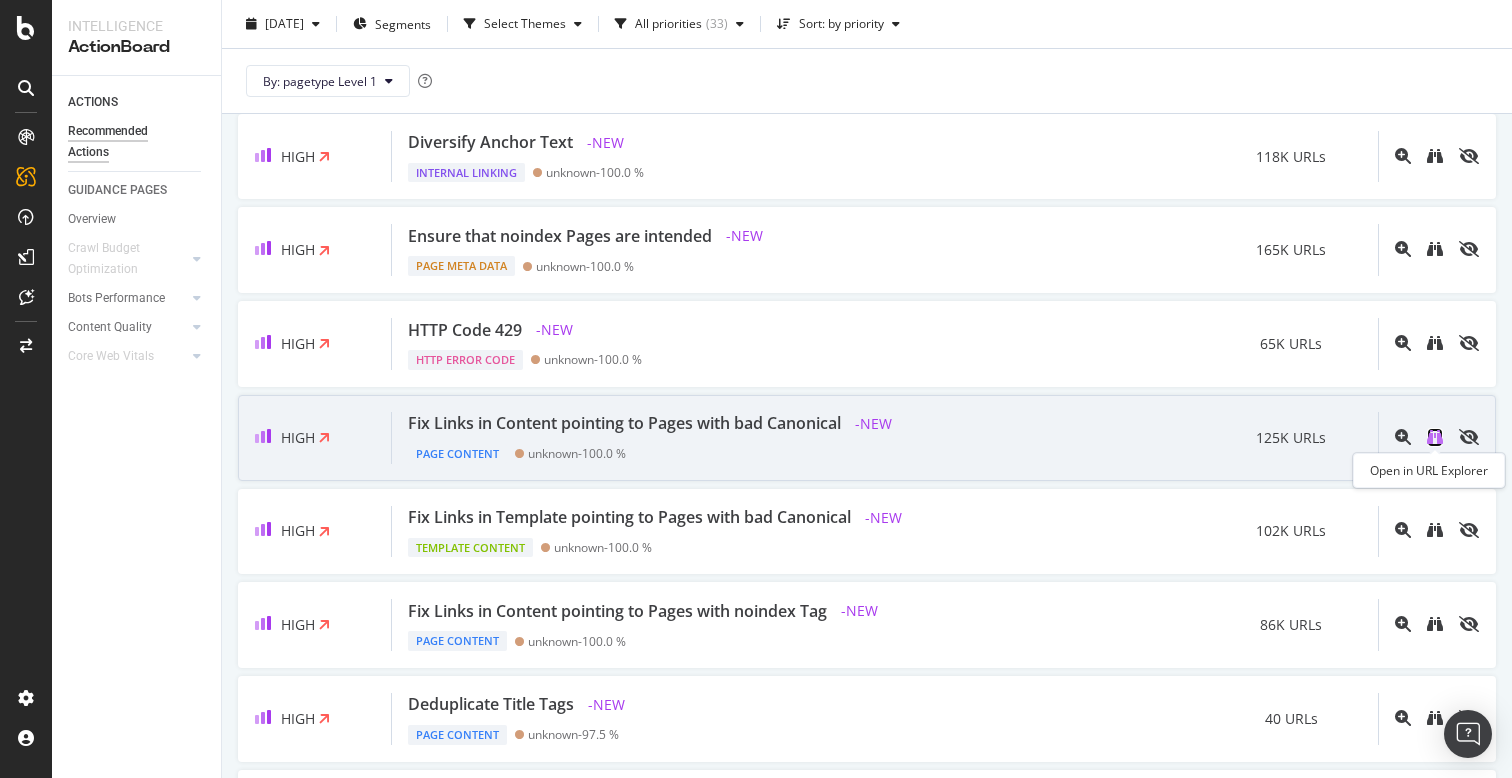 click at bounding box center (1435, 437) 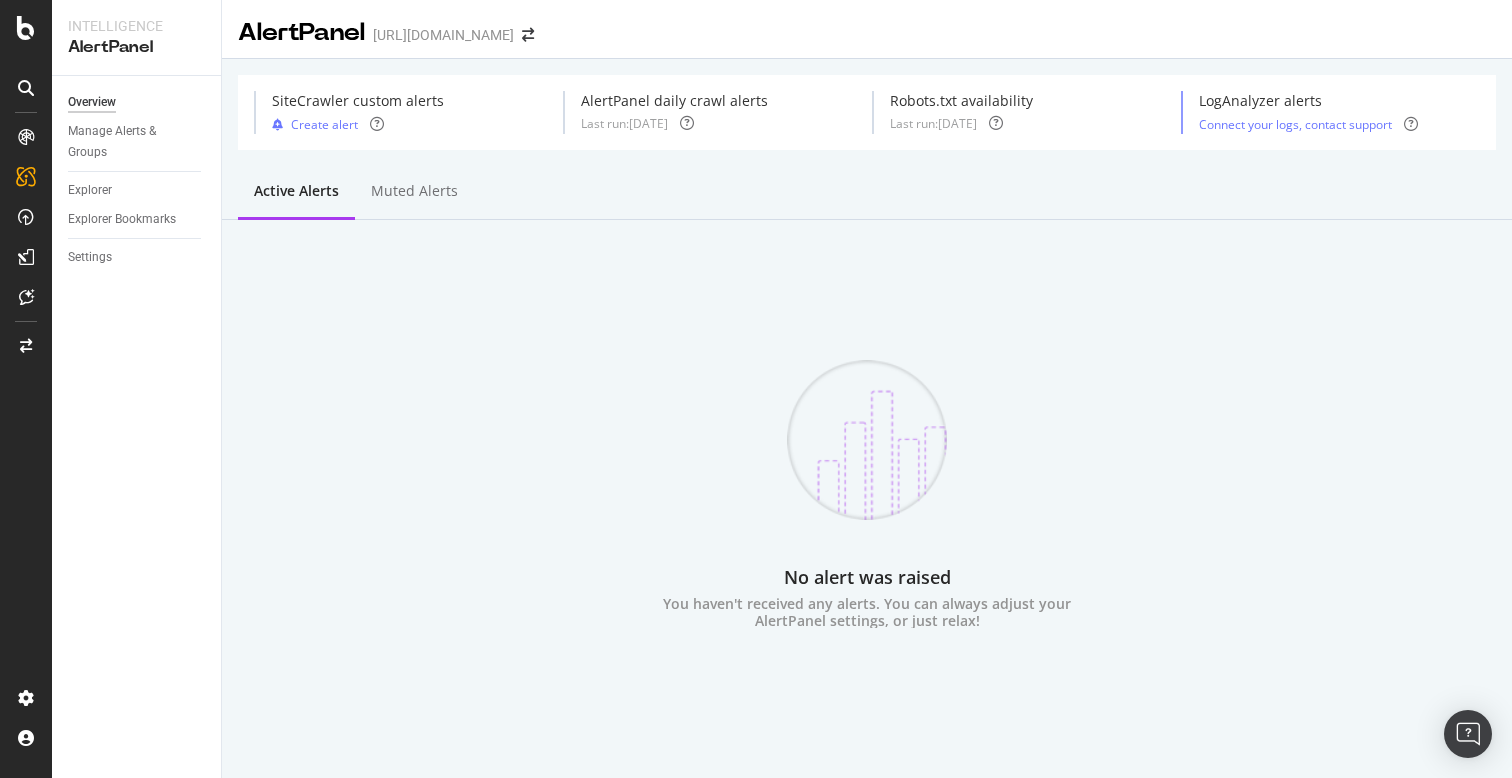 scroll, scrollTop: 0, scrollLeft: 0, axis: both 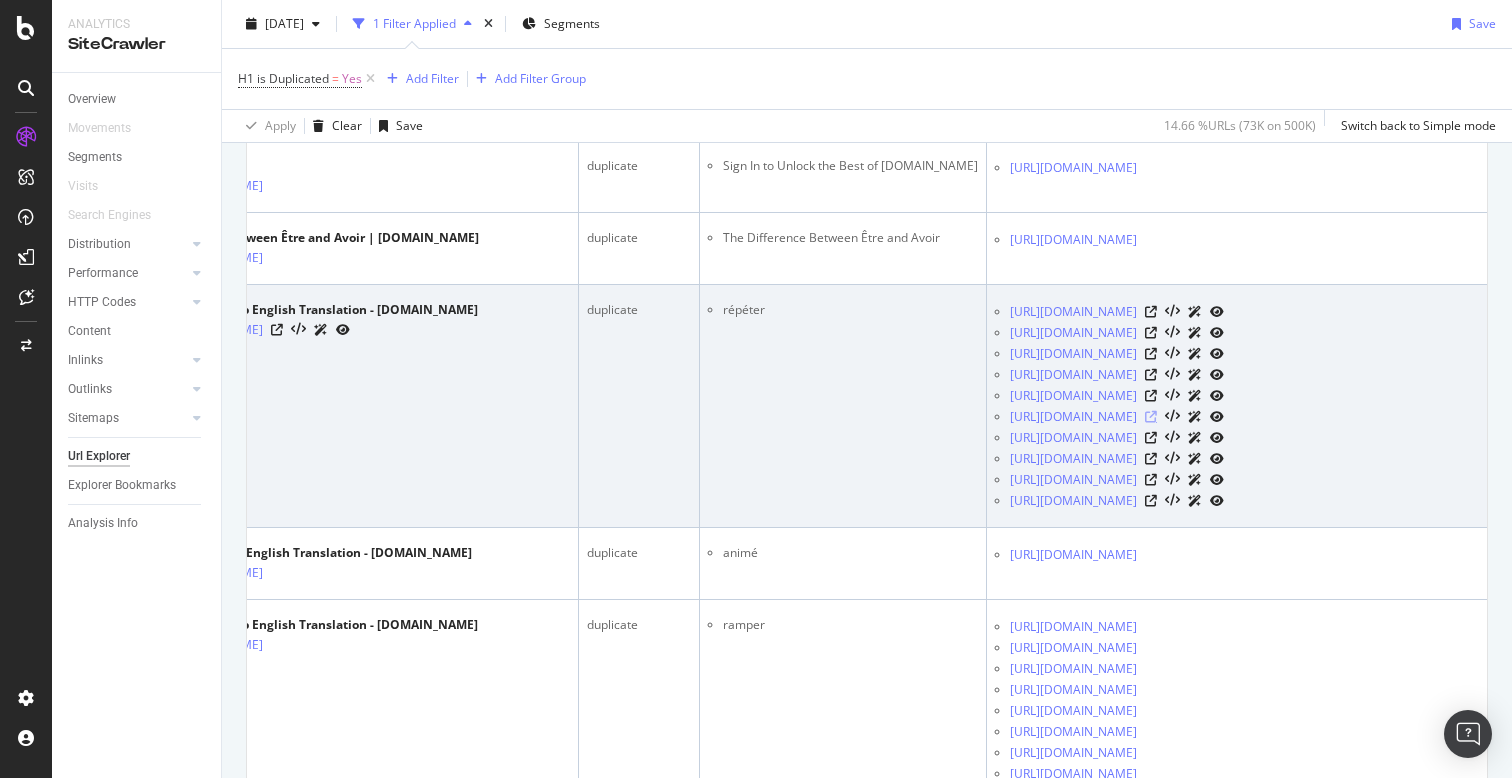 click at bounding box center [1151, 417] 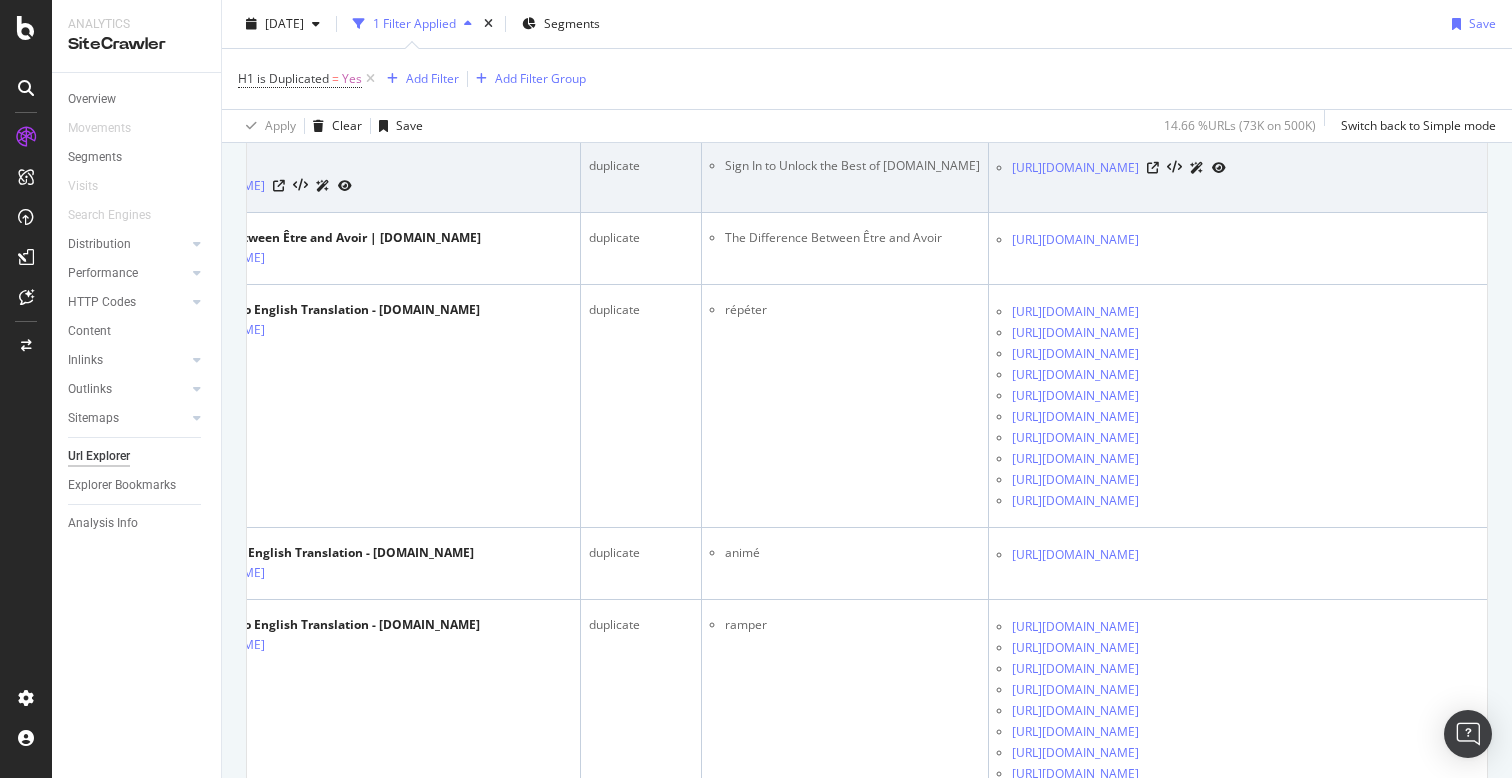 scroll, scrollTop: 0, scrollLeft: 0, axis: both 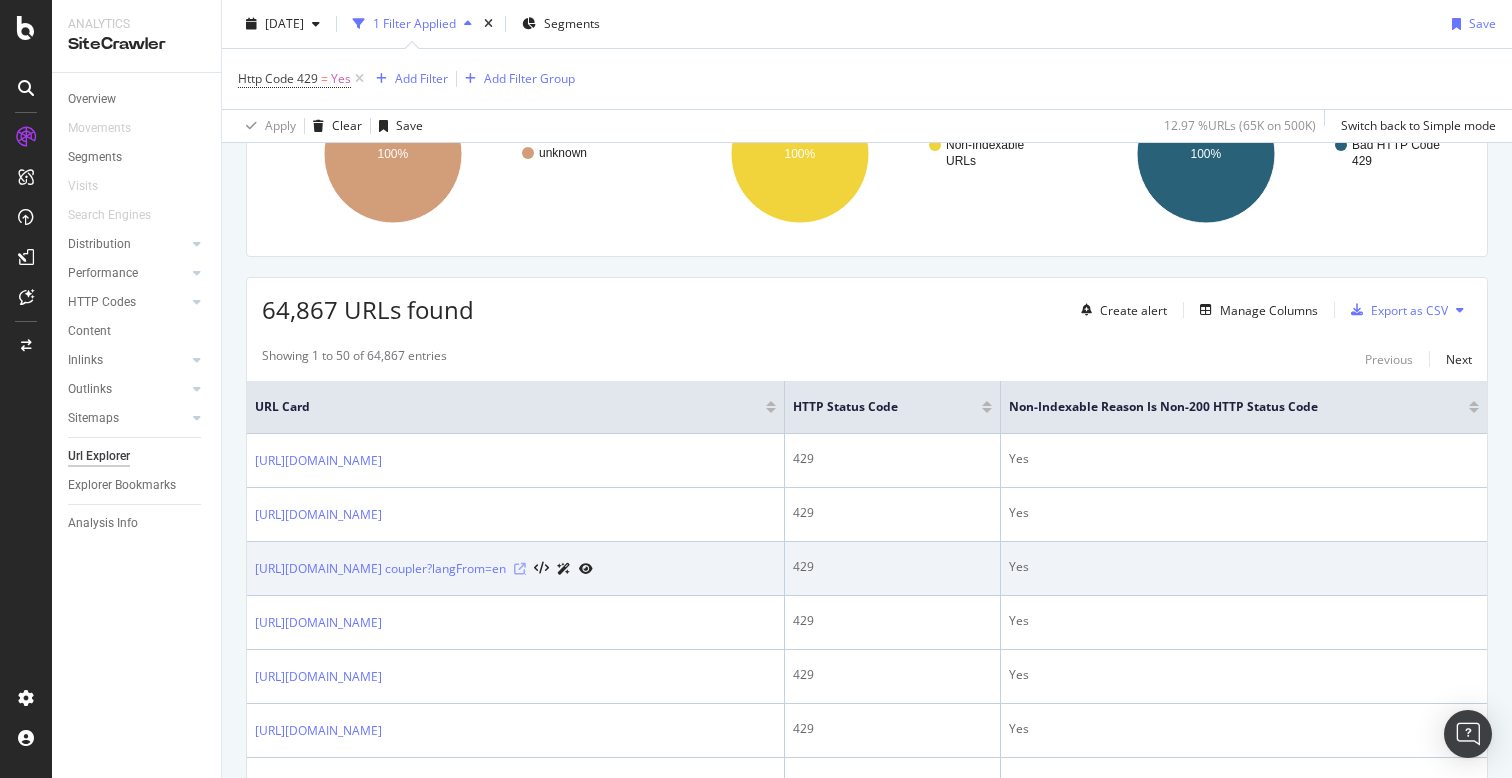 click at bounding box center [520, 569] 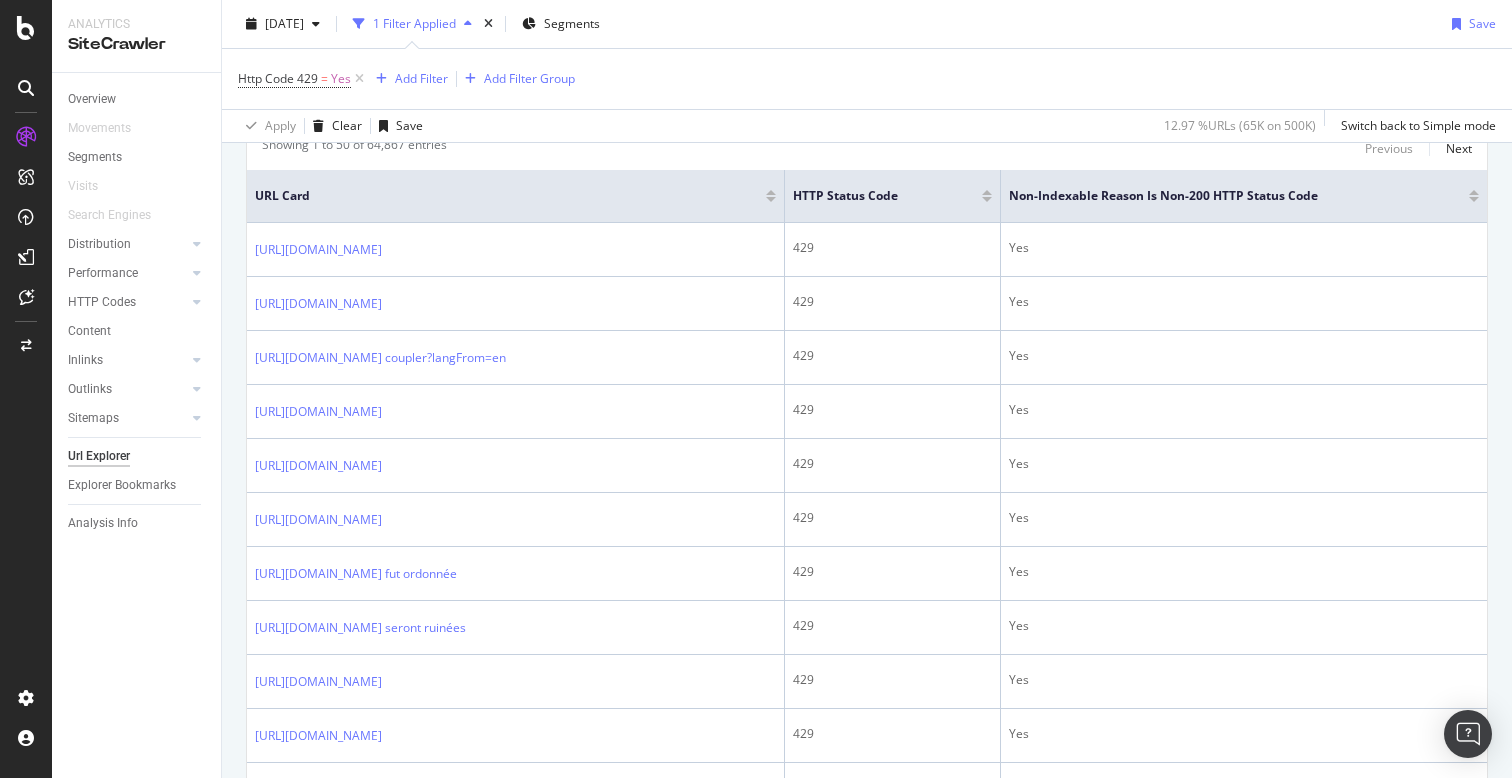 scroll, scrollTop: 0, scrollLeft: 0, axis: both 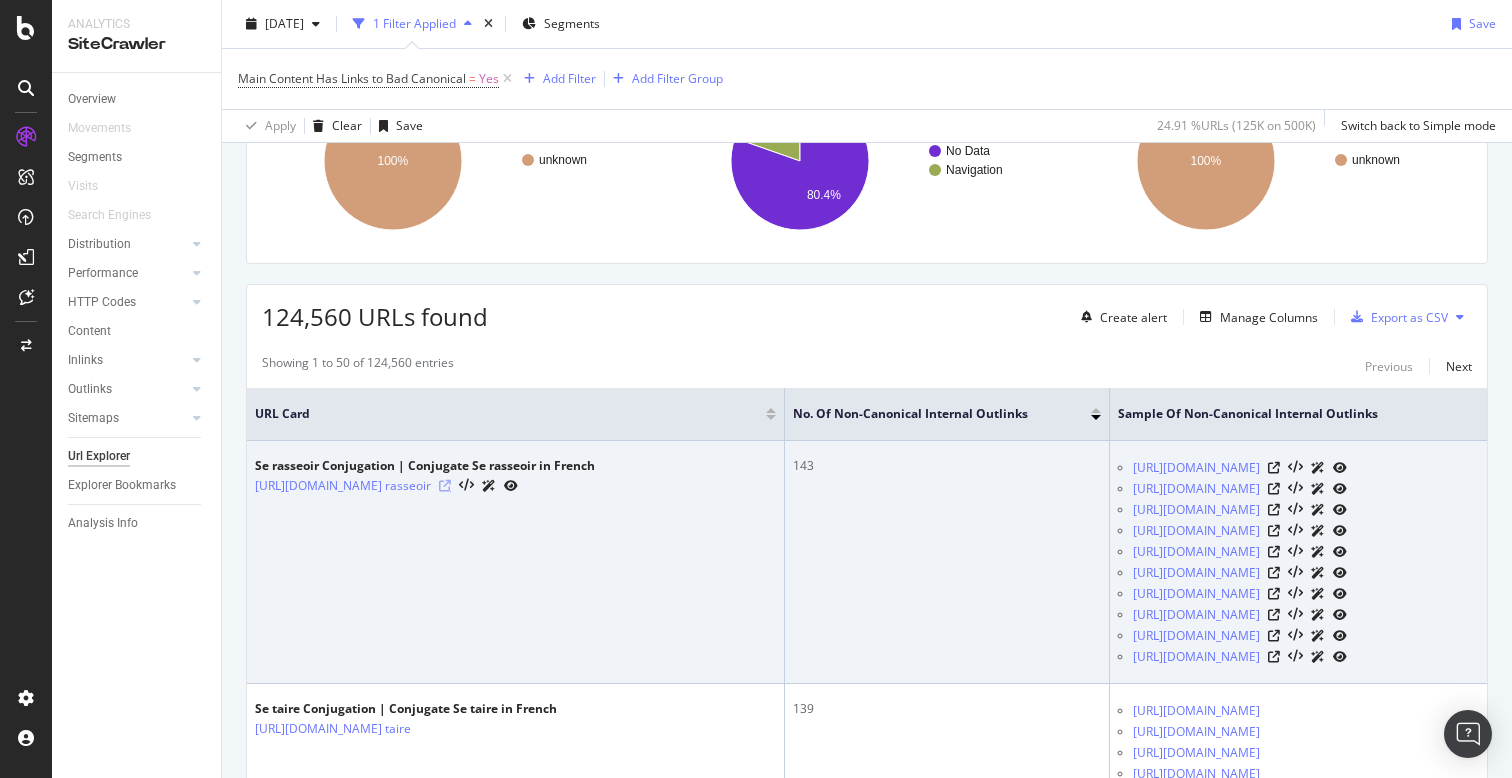 click at bounding box center [445, 486] 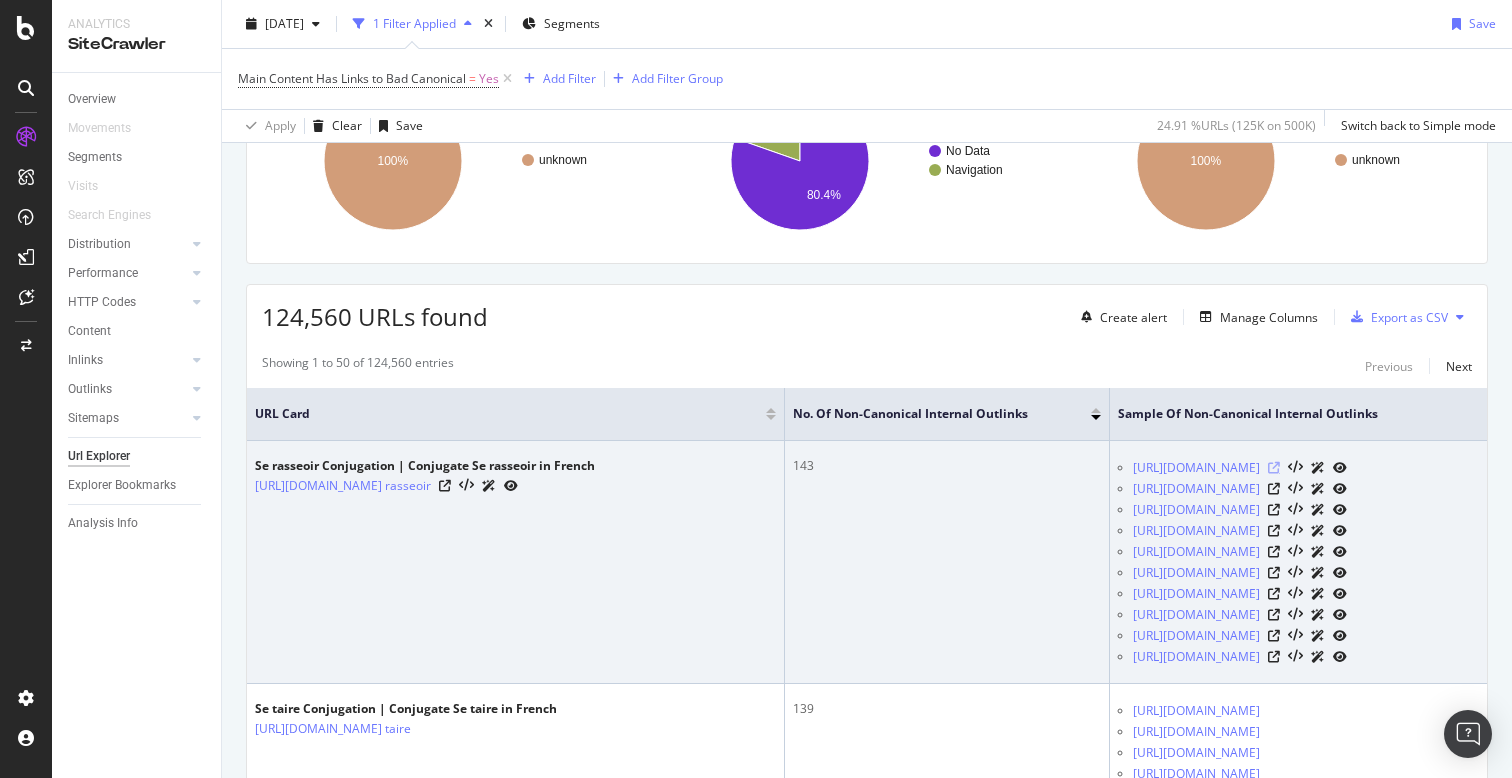 click at bounding box center [1274, 468] 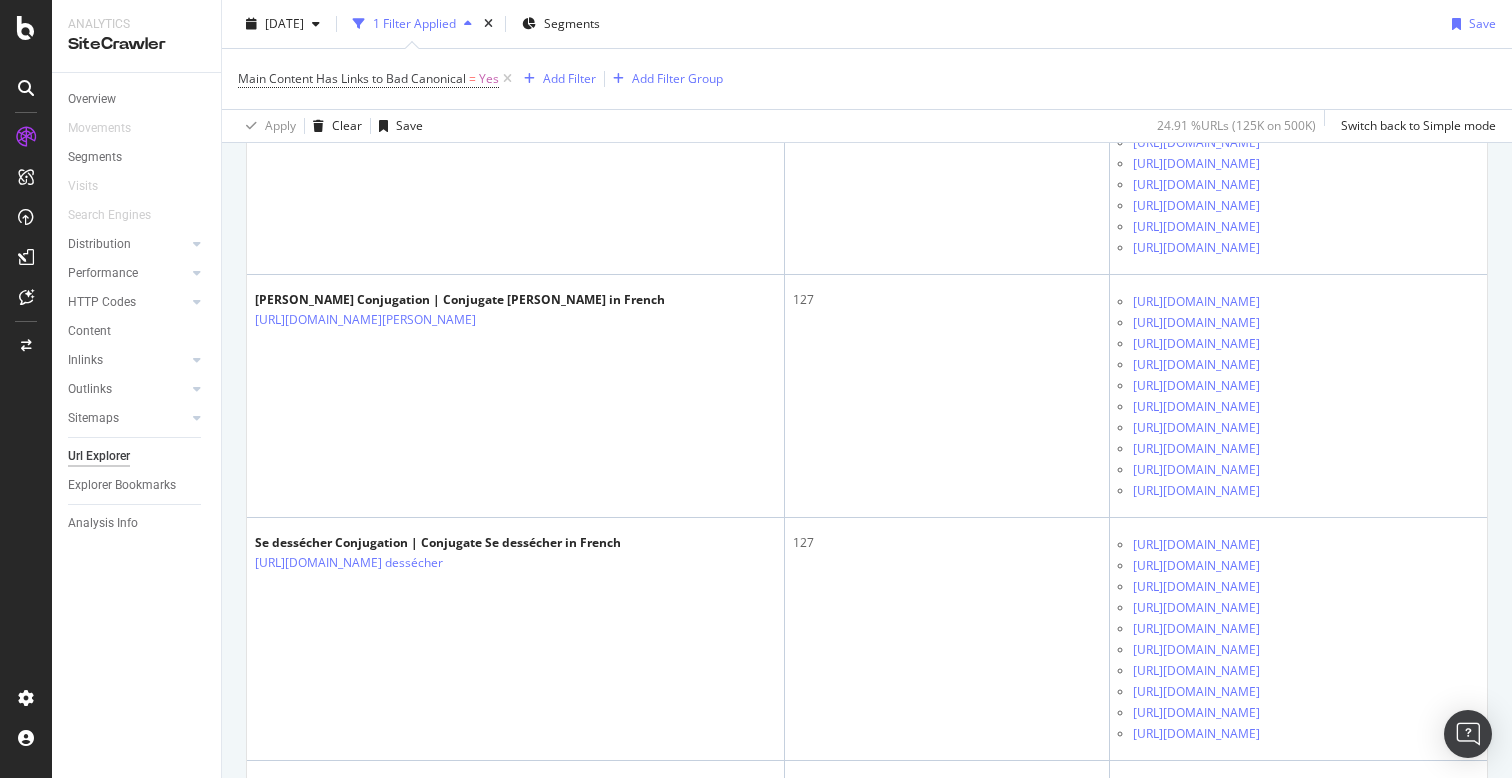 scroll, scrollTop: 1102, scrollLeft: 0, axis: vertical 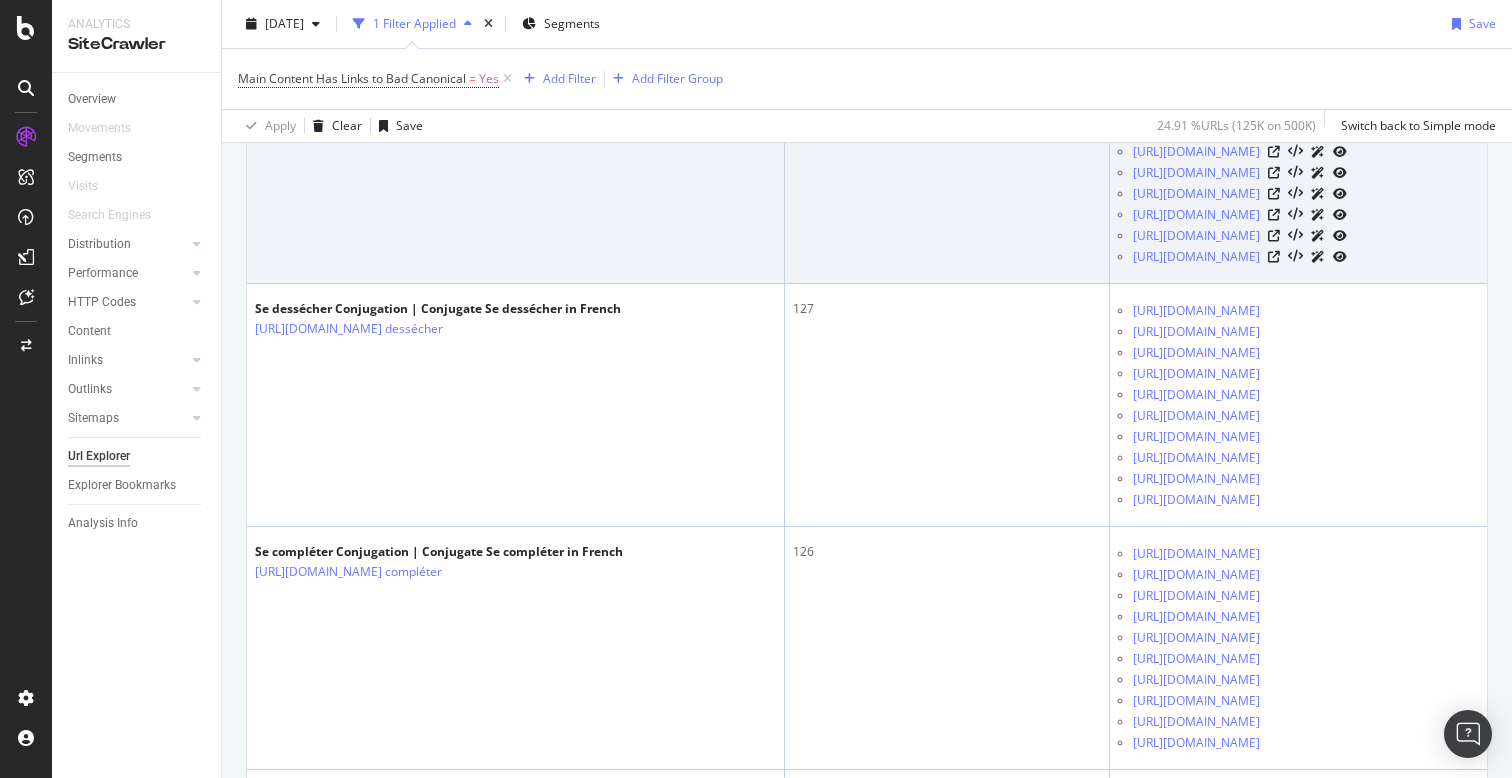 click on "[URL][DOMAIN_NAME]" at bounding box center [1306, 235] 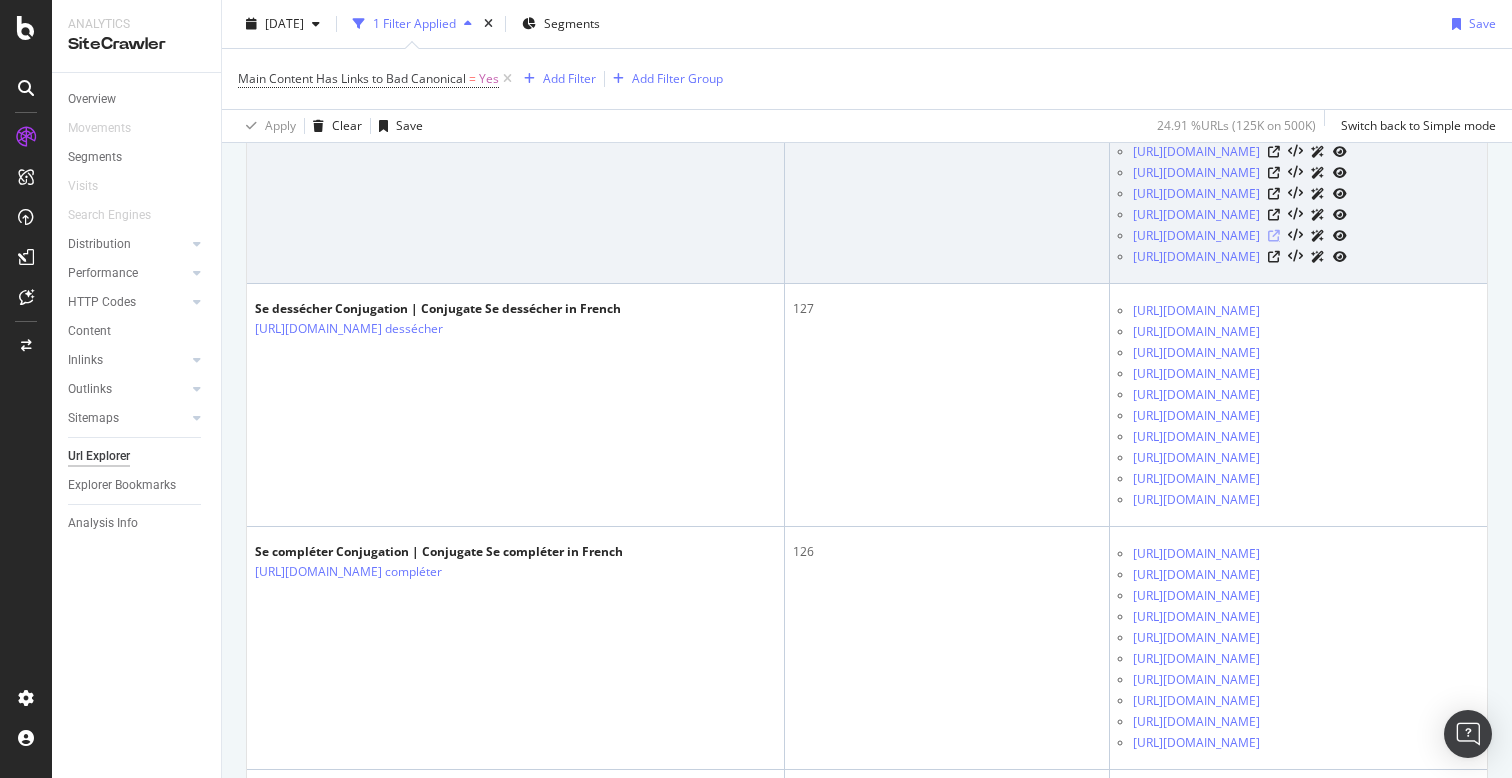 click at bounding box center [1274, 236] 